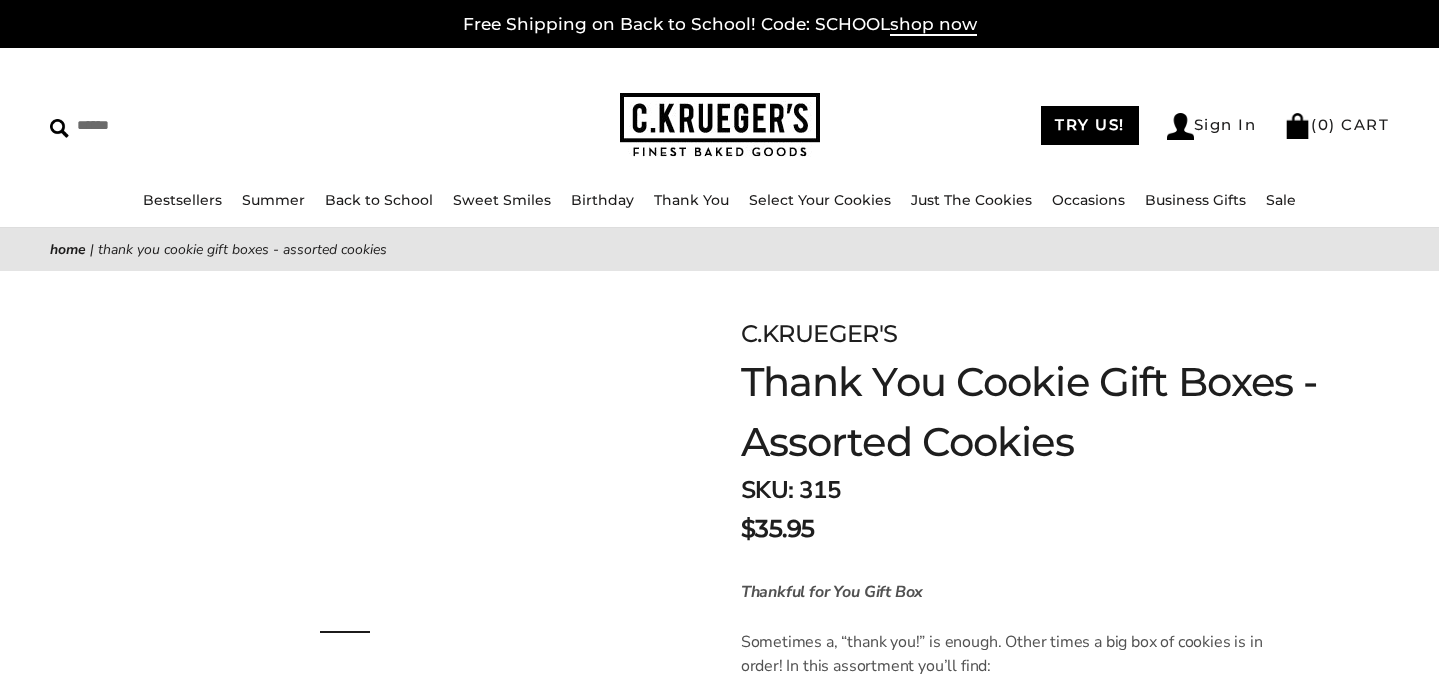 scroll, scrollTop: 0, scrollLeft: 0, axis: both 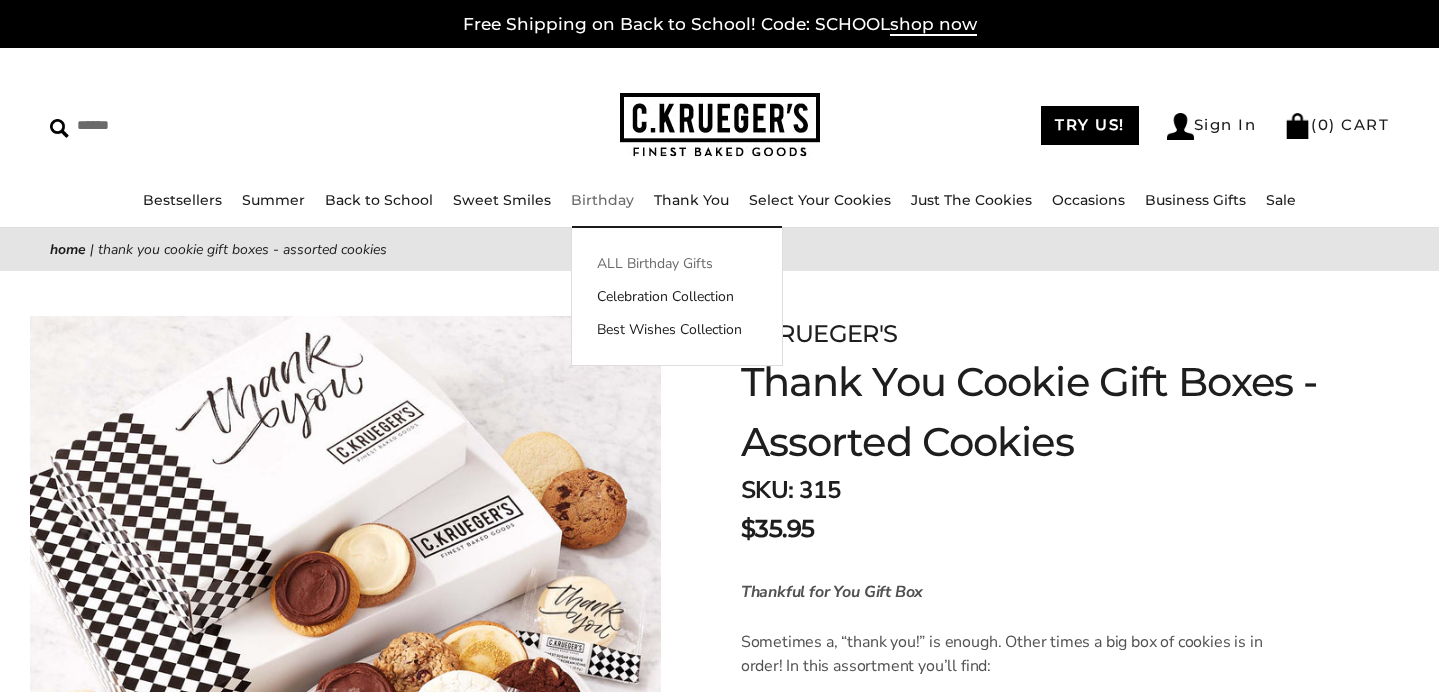 click on "ALL Birthday Gifts" at bounding box center [677, 263] 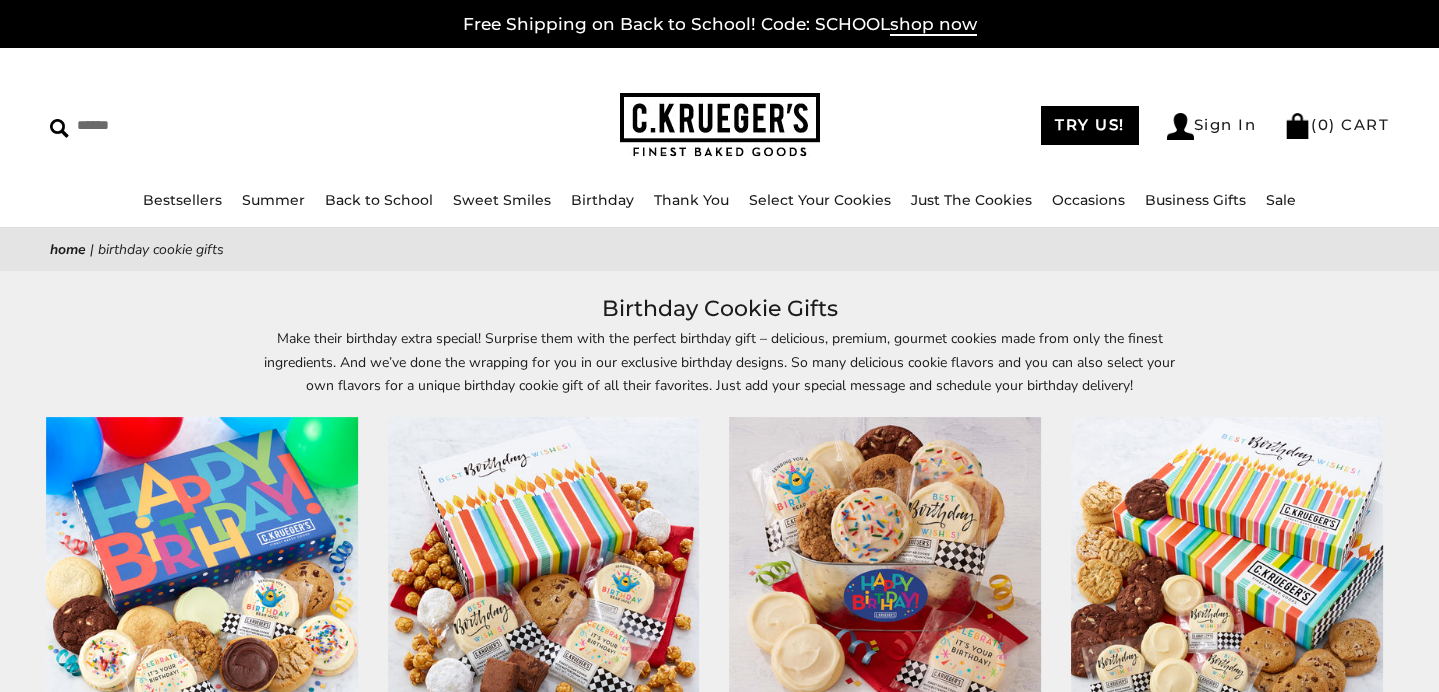 scroll, scrollTop: 40, scrollLeft: 0, axis: vertical 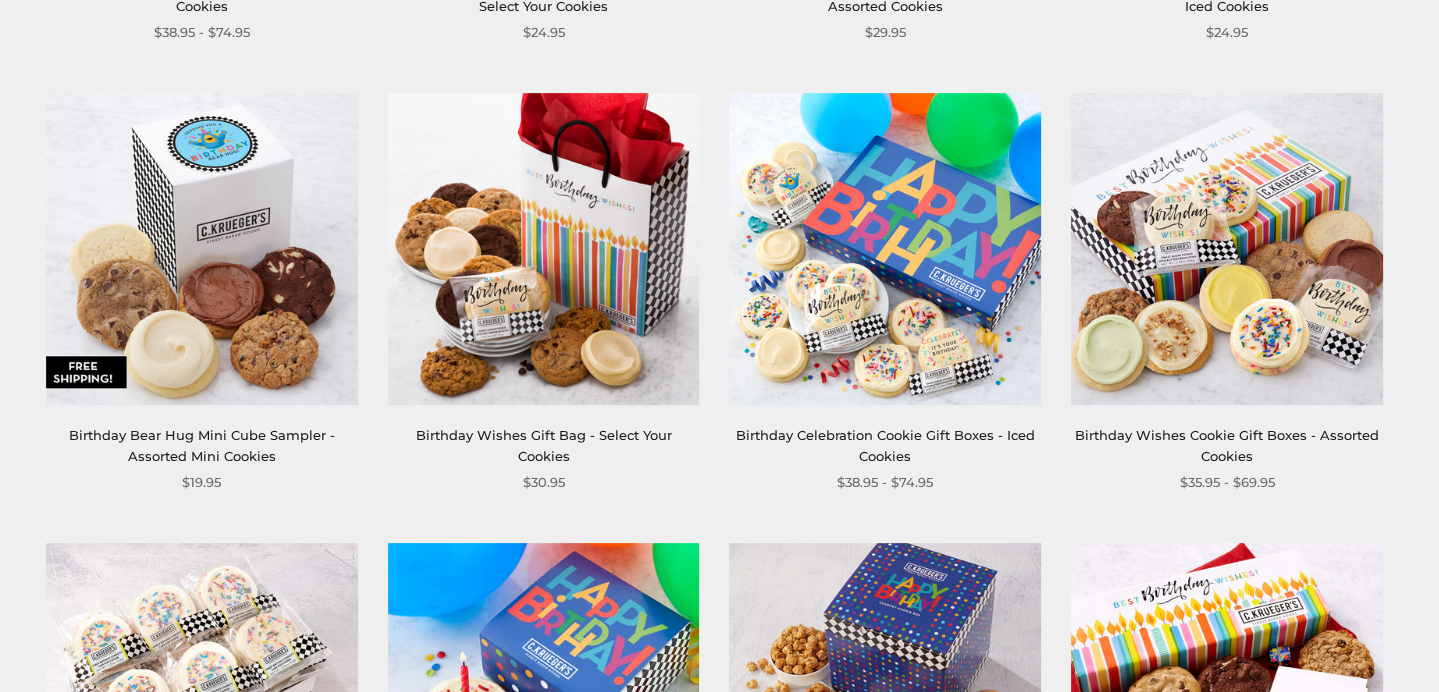 click on "Birthday Bear Hug Mini Cube Sampler - Assorted Mini Cookies" at bounding box center [202, 445] 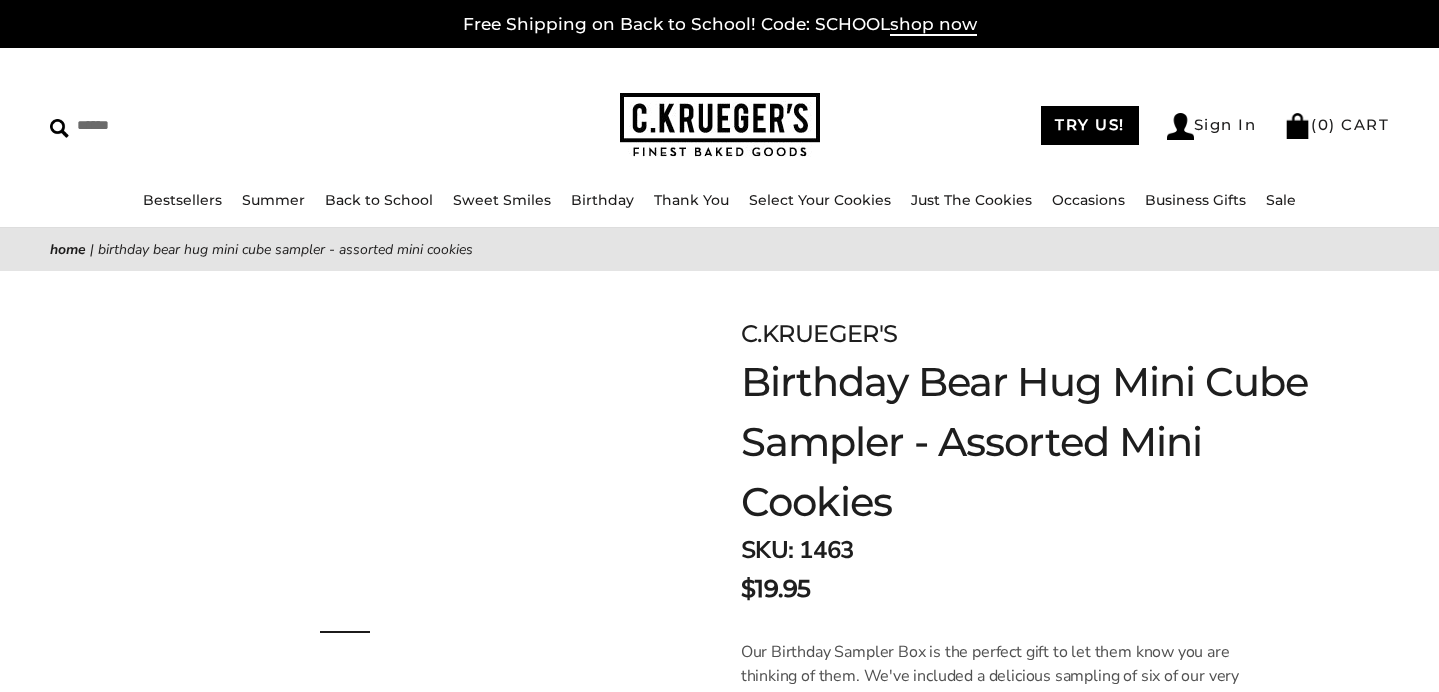 scroll, scrollTop: 0, scrollLeft: 0, axis: both 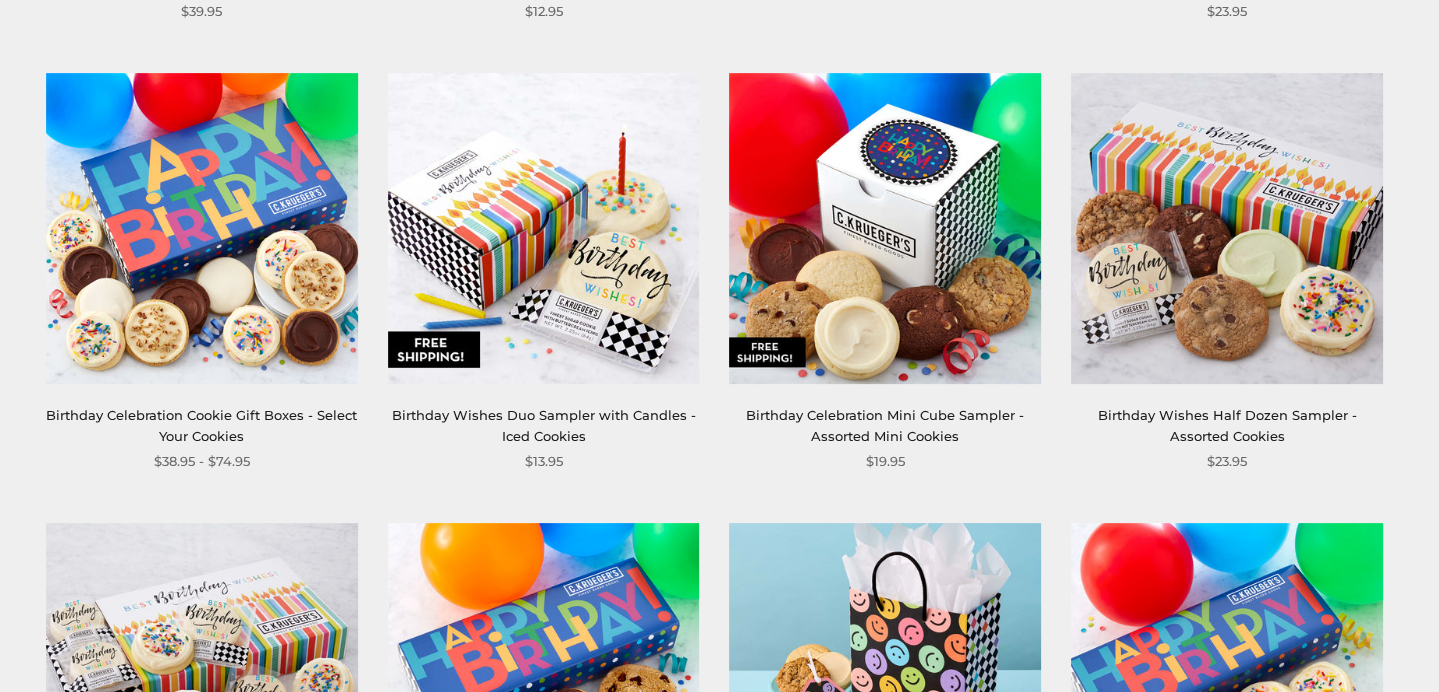 click on "Birthday Wishes Half Dozen Sampler - Assorted Cookies" at bounding box center [1227, 425] 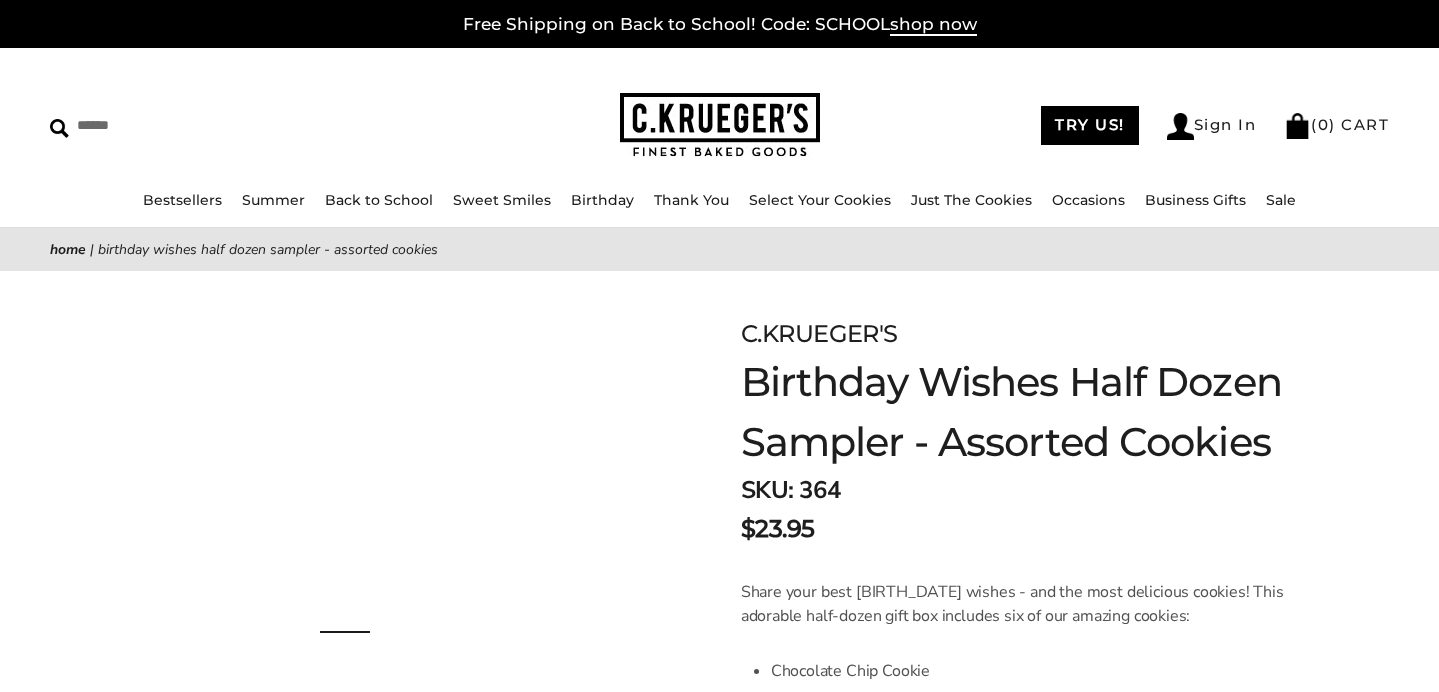 scroll, scrollTop: 0, scrollLeft: 0, axis: both 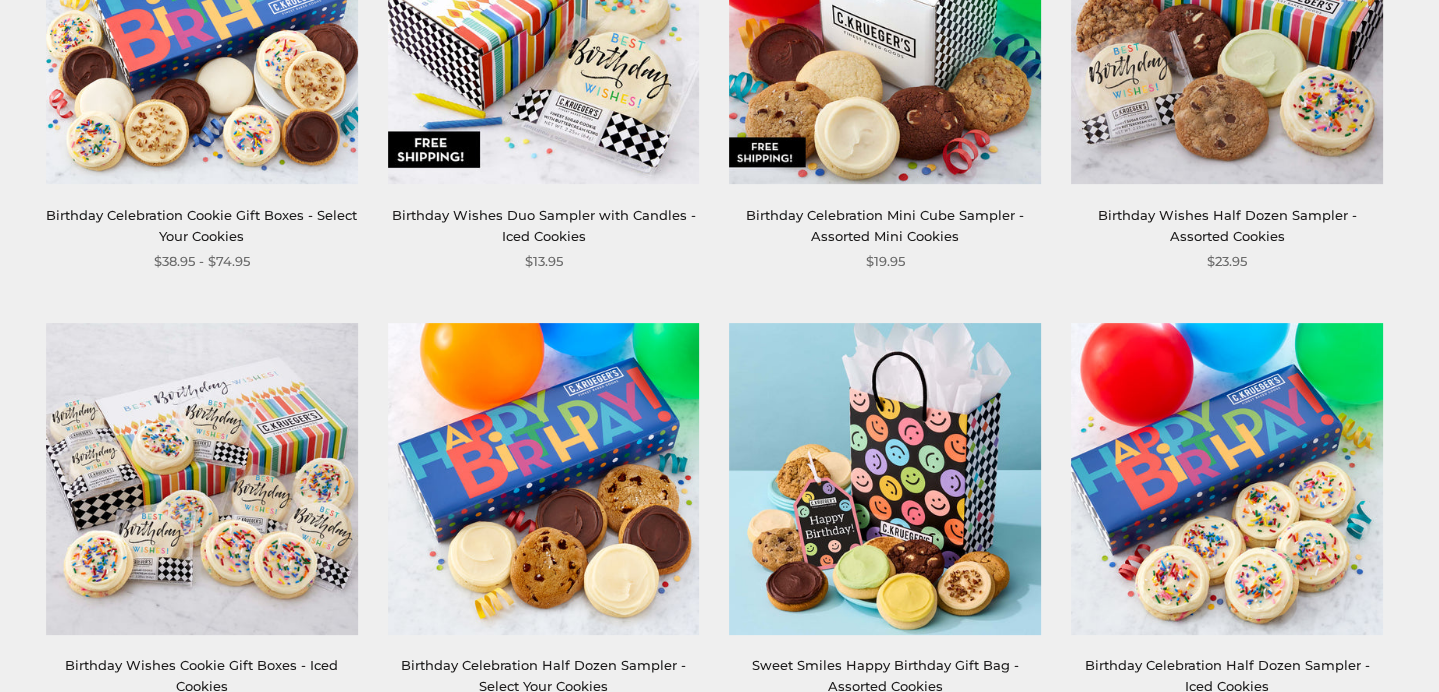 click on "Birthday Celebration Mini Cube Sampler - Assorted Mini Cookies" at bounding box center [885, 225] 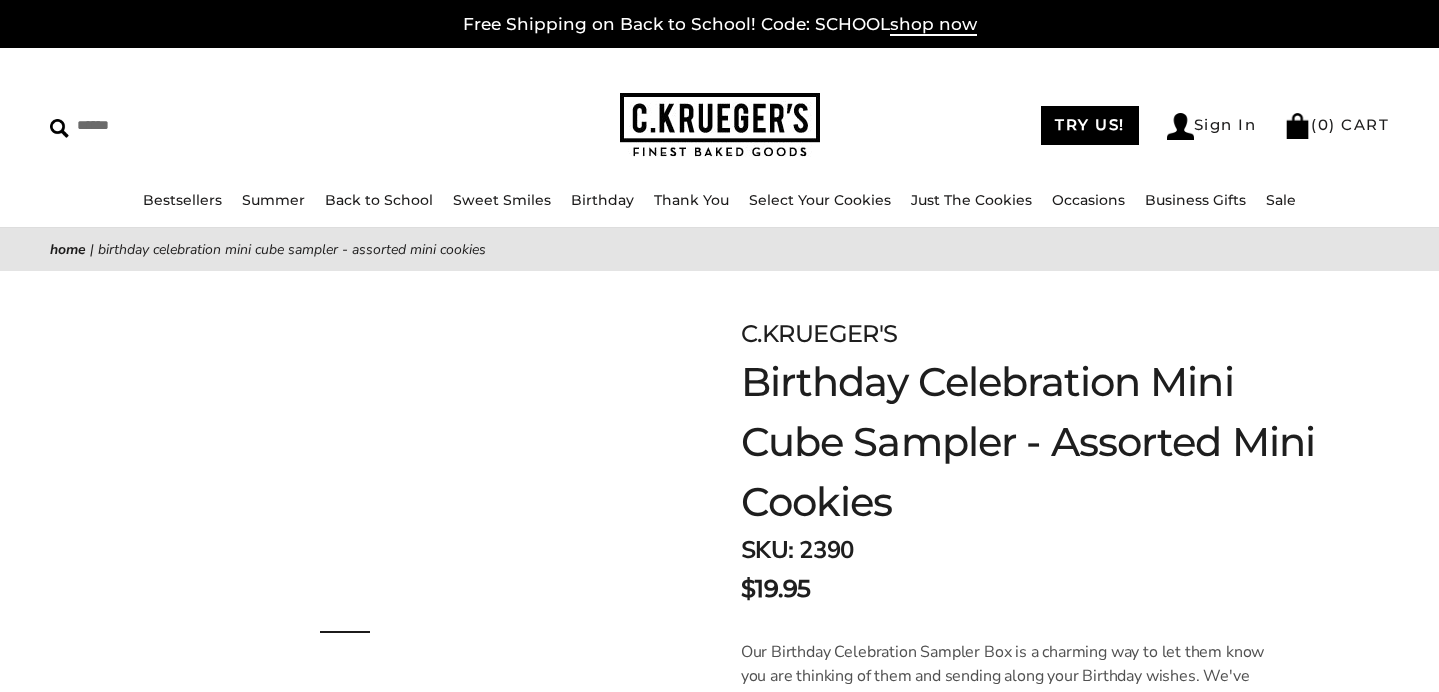 scroll, scrollTop: 0, scrollLeft: 0, axis: both 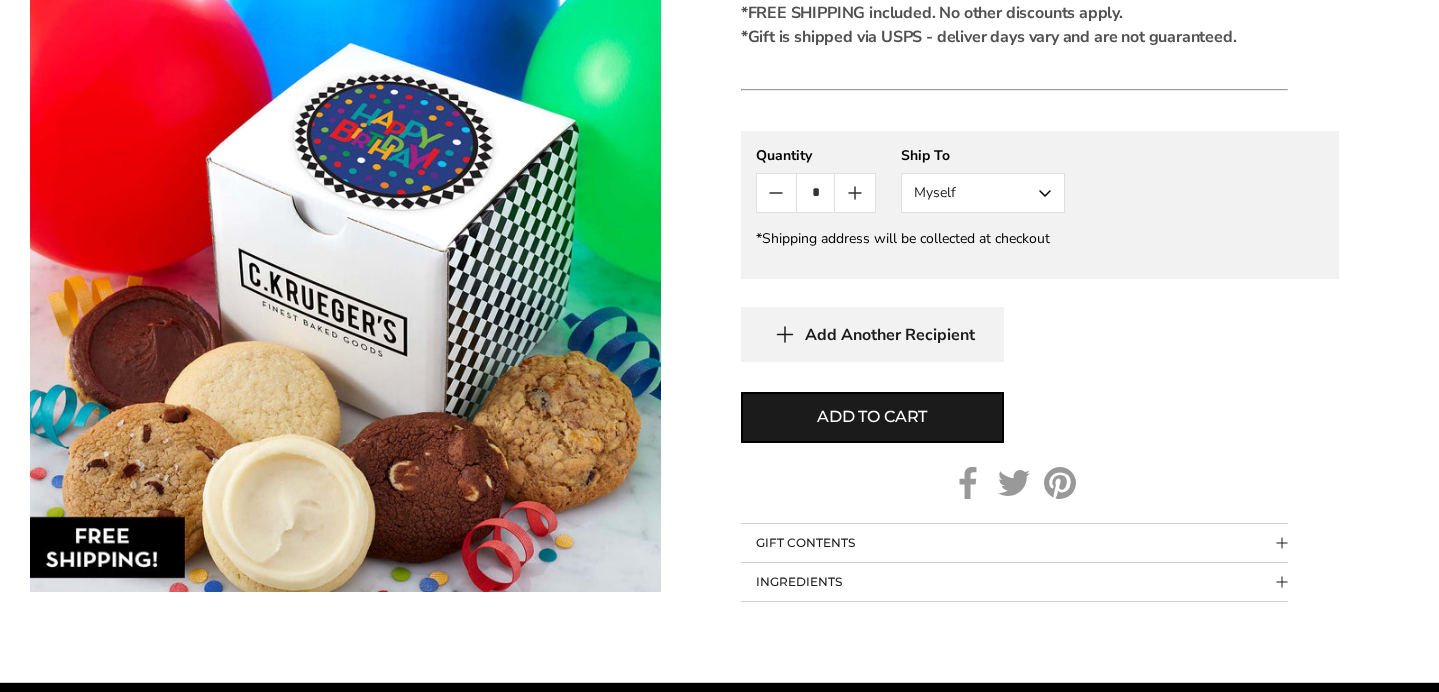 click on "Myself" at bounding box center (983, 193) 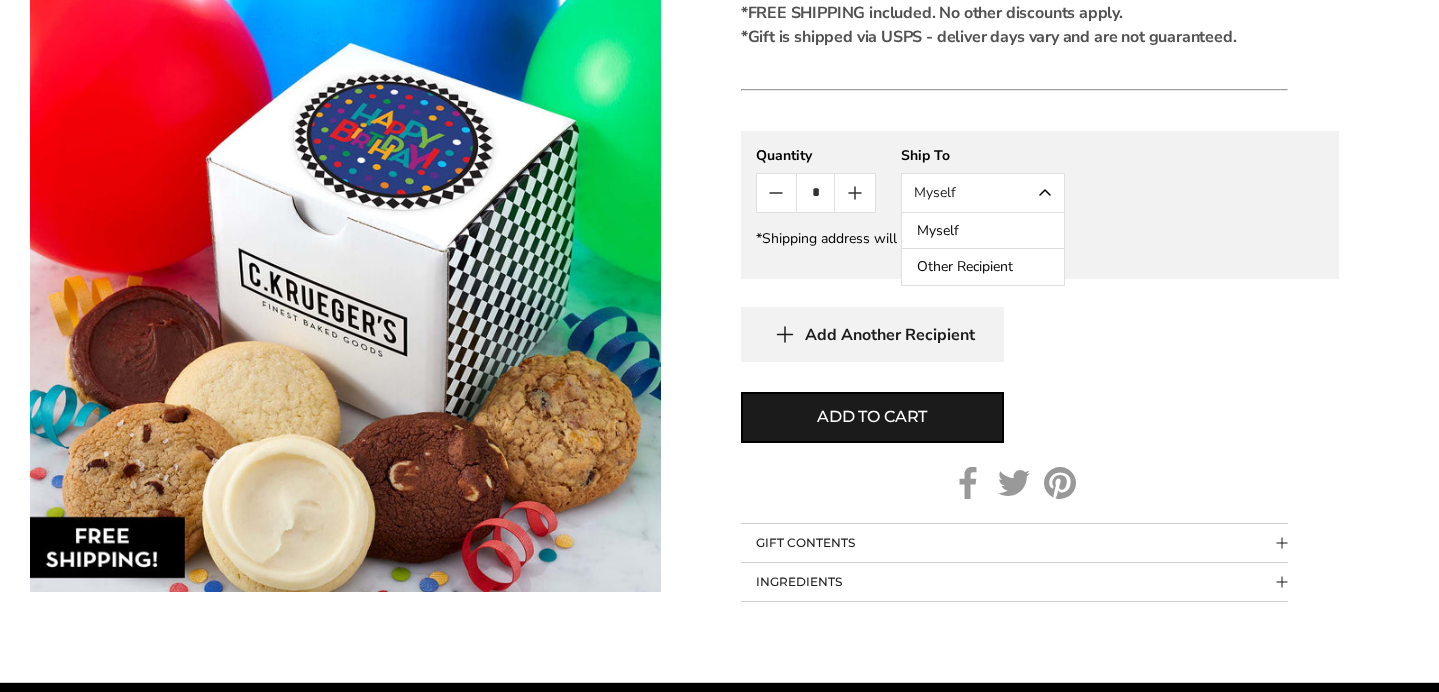 click on "Other Recipient" at bounding box center [983, 267] 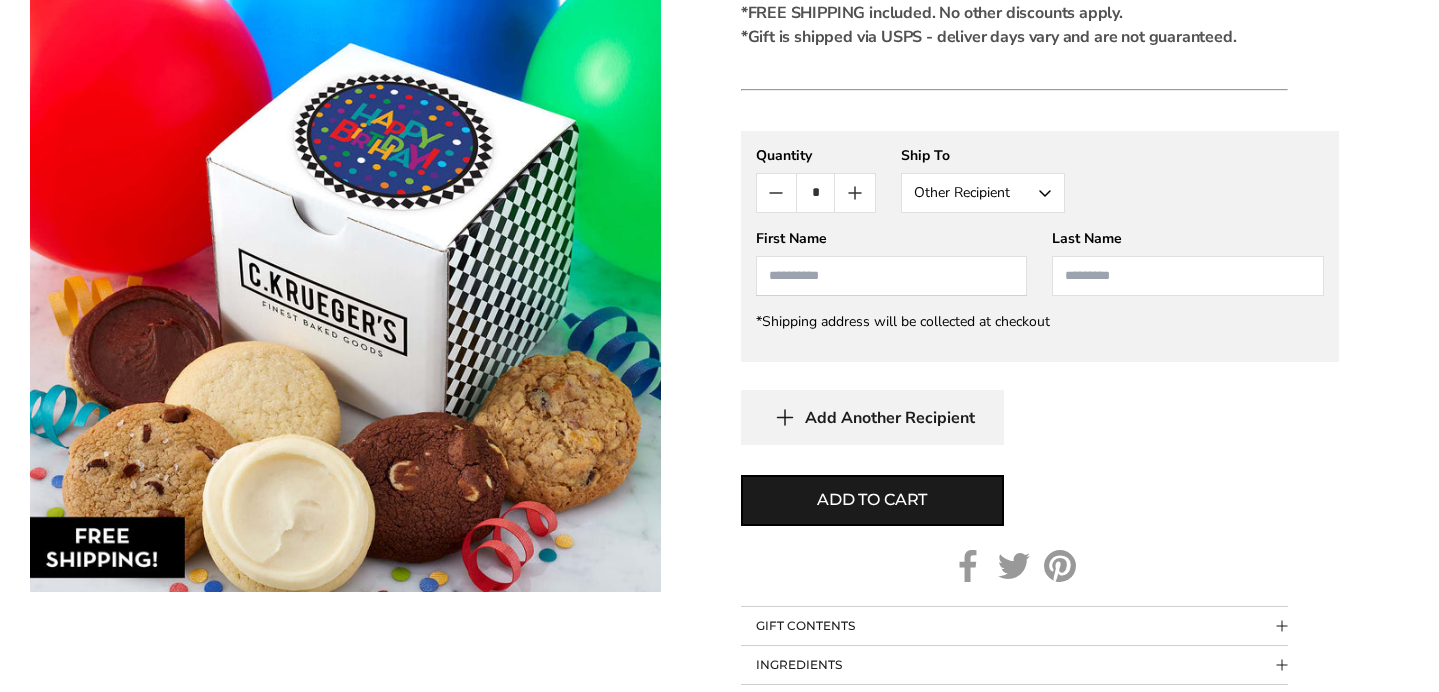 click at bounding box center [892, 276] 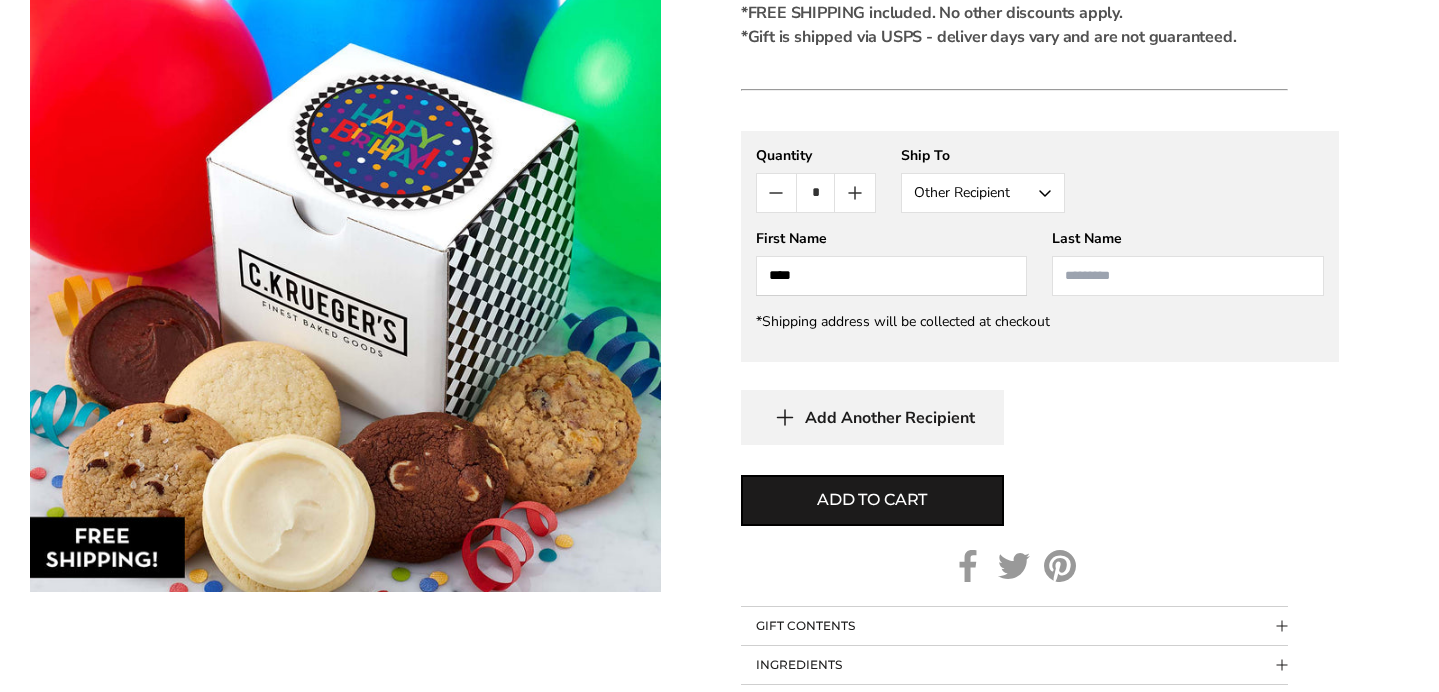 type on "****" 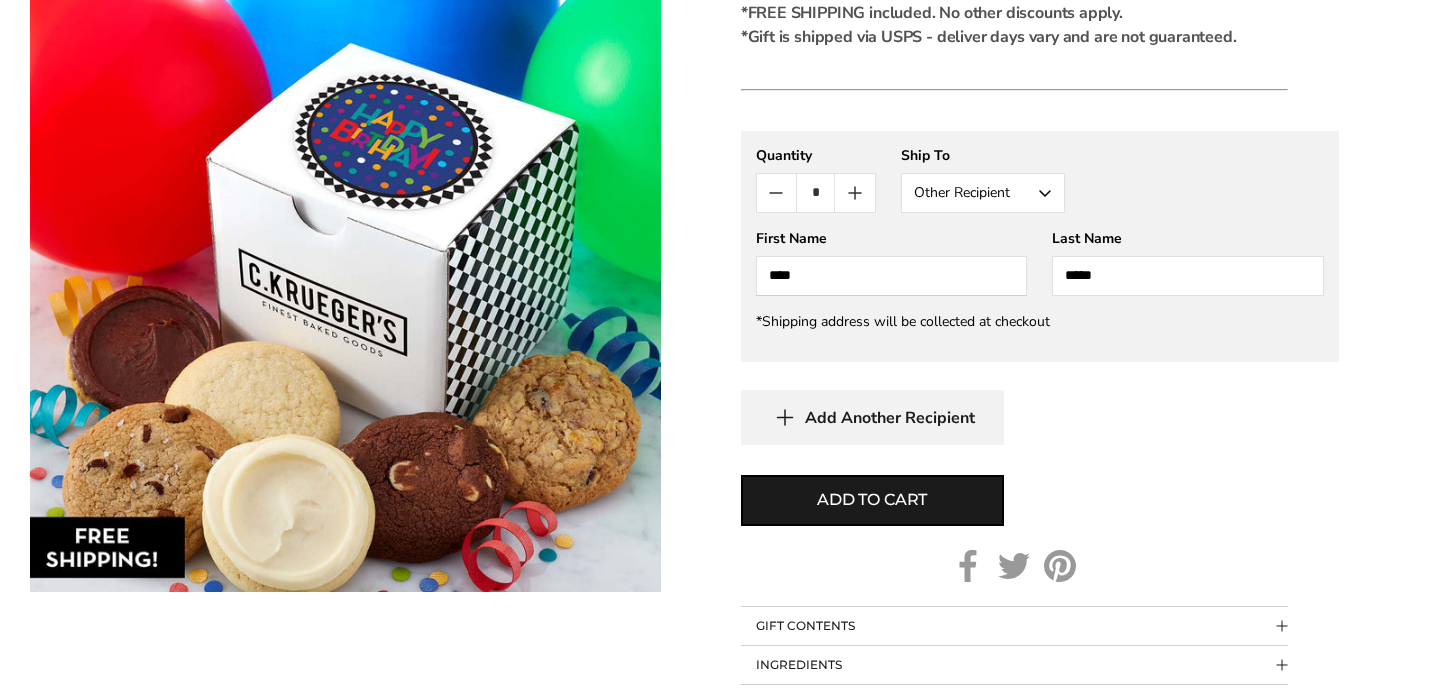 drag, startPoint x: 1097, startPoint y: 280, endPoint x: 1055, endPoint y: 276, distance: 42.190044 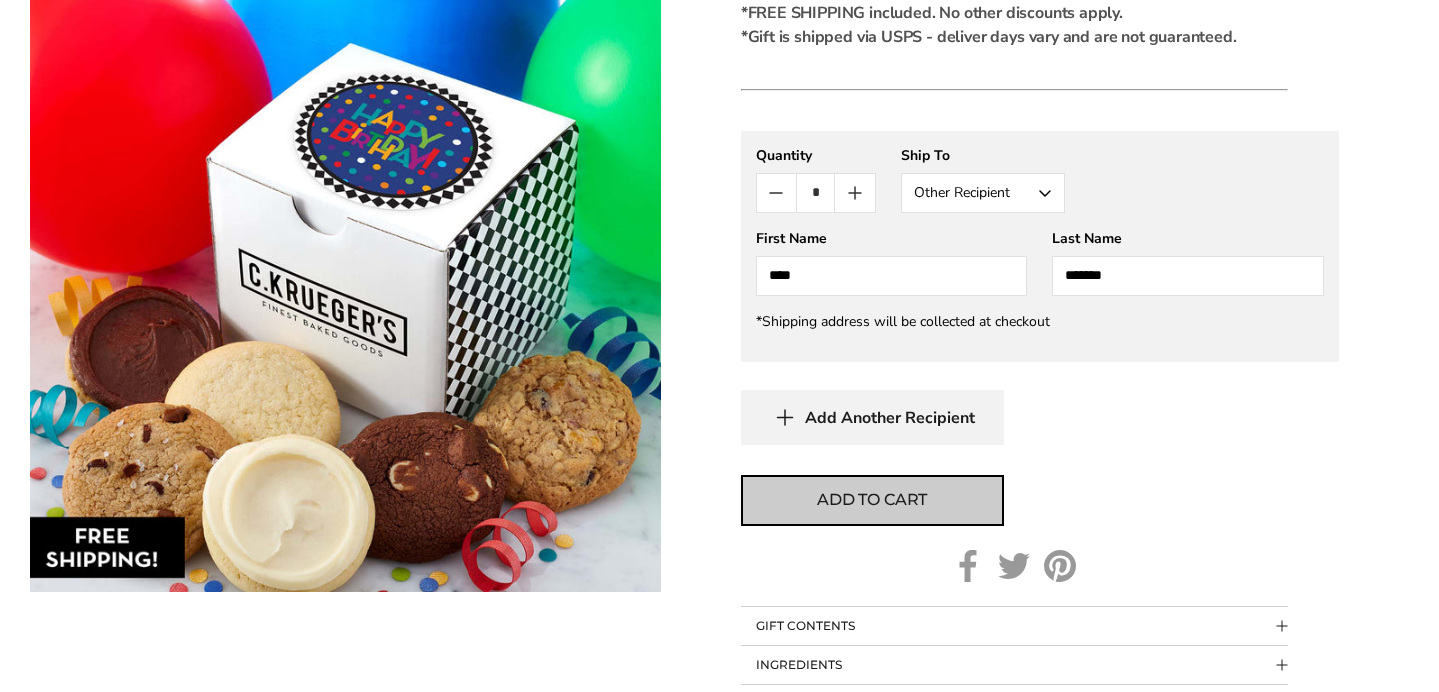 type on "*******" 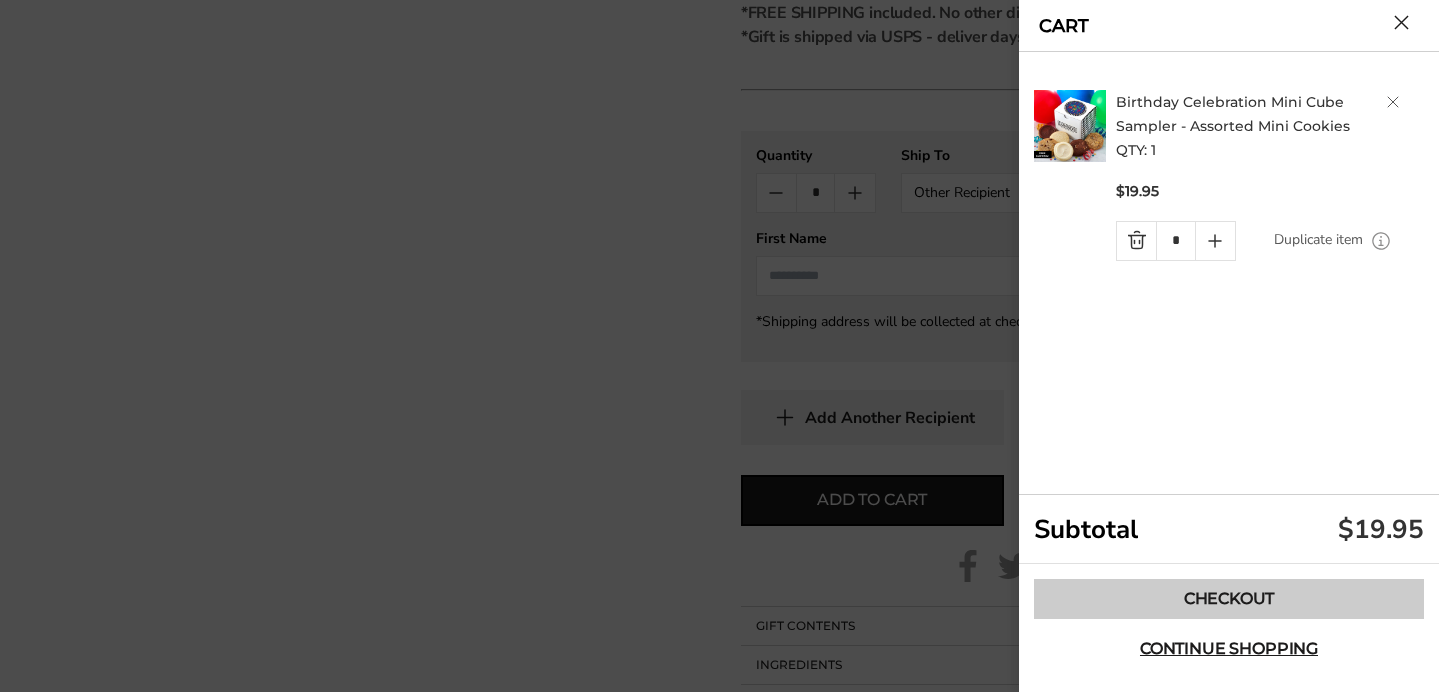 click on "Checkout" at bounding box center (1229, 599) 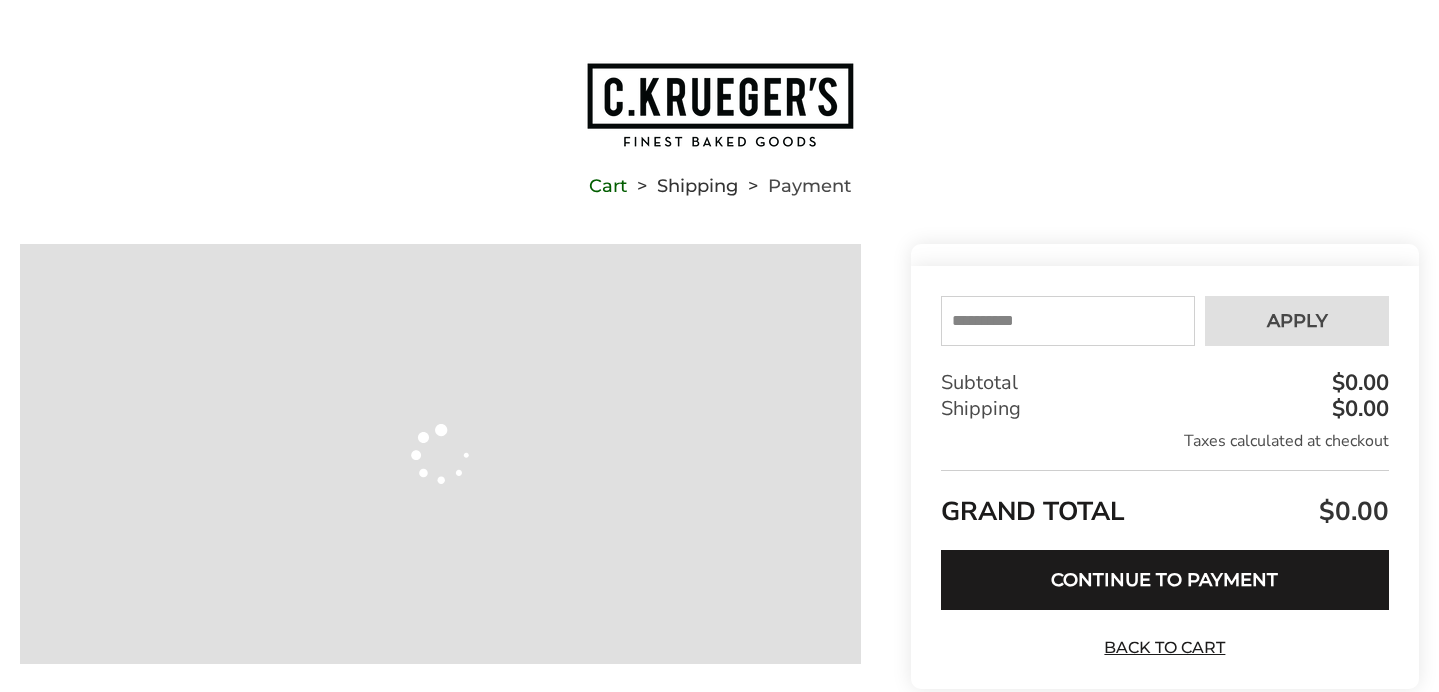 scroll, scrollTop: 0, scrollLeft: 0, axis: both 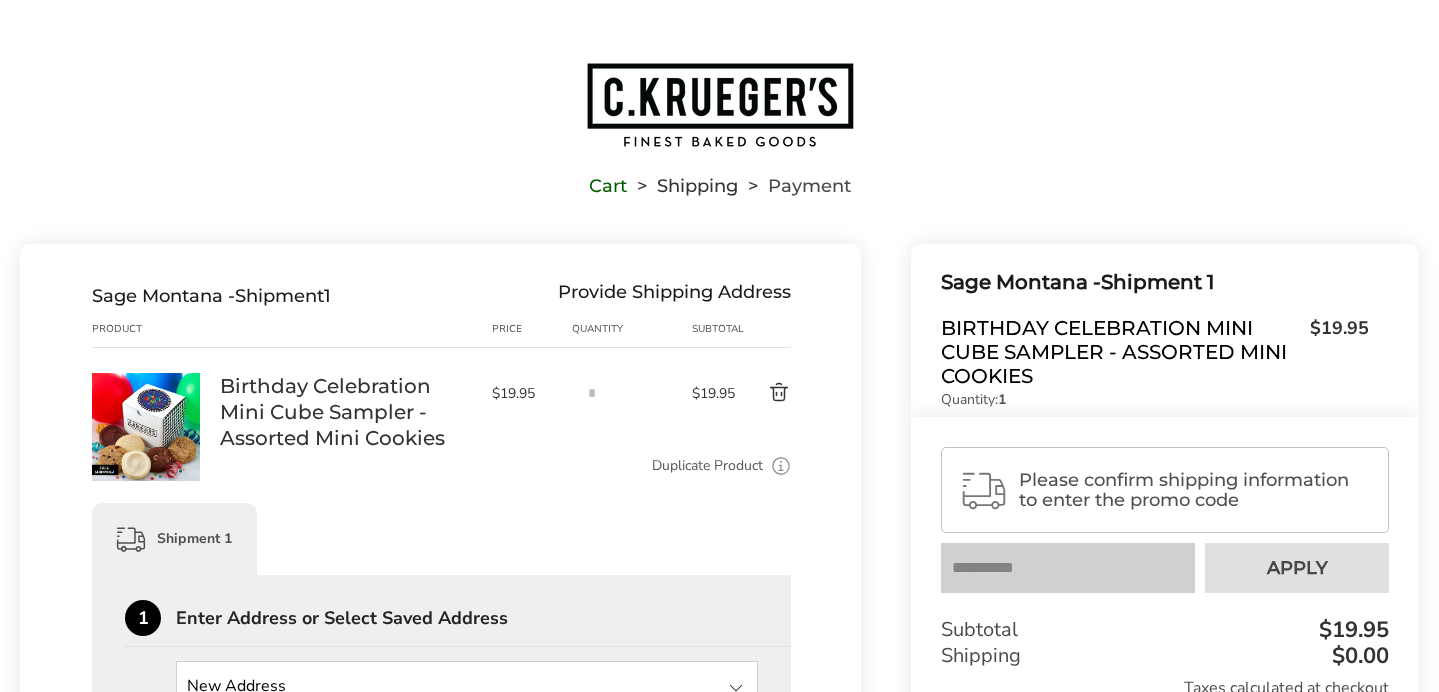 click on "Show order summary $19.95 [STREET] [CITY] - Shipment 1 Birthday Celebration Mini Cube Sampler - Assorted Mini Cookies $19.95  Quantity:  1  Shipping method:  Need More Information  Shipping price:  Need More Information  Estimated delivery date:  Need More Information  Subtotal  $19.95 Please confirm shipping information to enter the promo code Your coupon   is verified successfully Please enter your email to validate your coupon code: Submit Your coupon   has been successfully applied Apply Error: Code is invalid or does not apply to items currently in cart. Error: This discount coupon was already applied.  Subtotal  $19.95  Shipping  $0.00  Taxes calculated at checkout   GRAND TOTAL  $19.95 * Please fill in all required fields and confirm shipping information to continue  Continue to Payment  Back to Cart" at bounding box center [1140, 1201] 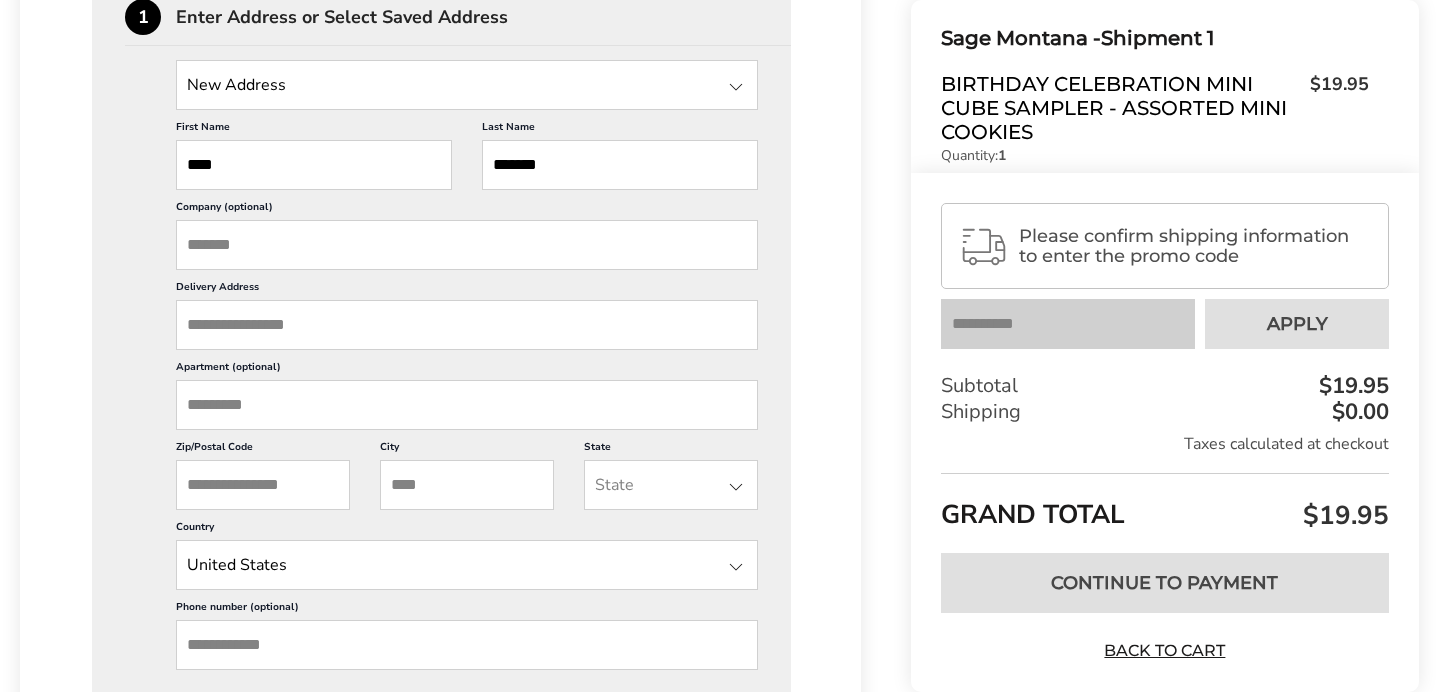 scroll, scrollTop: 600, scrollLeft: 0, axis: vertical 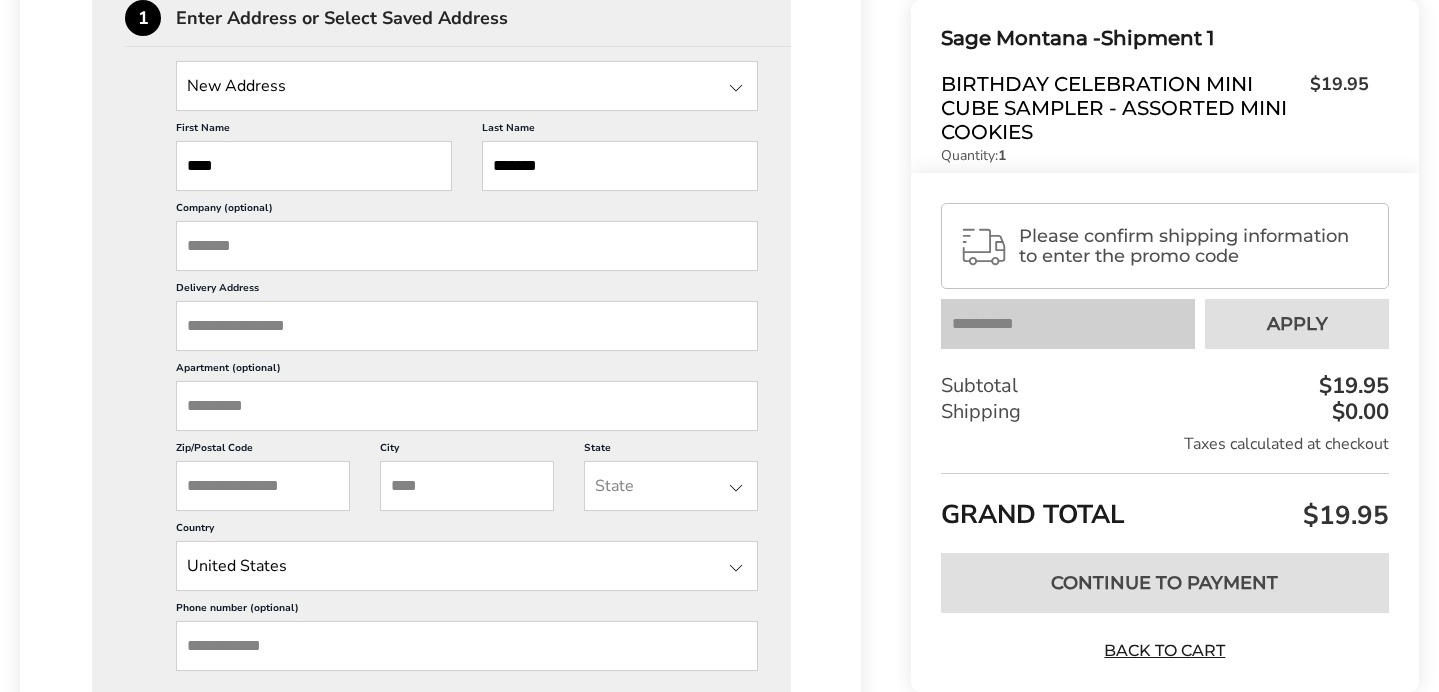 click on "Delivery Address" at bounding box center [467, 326] 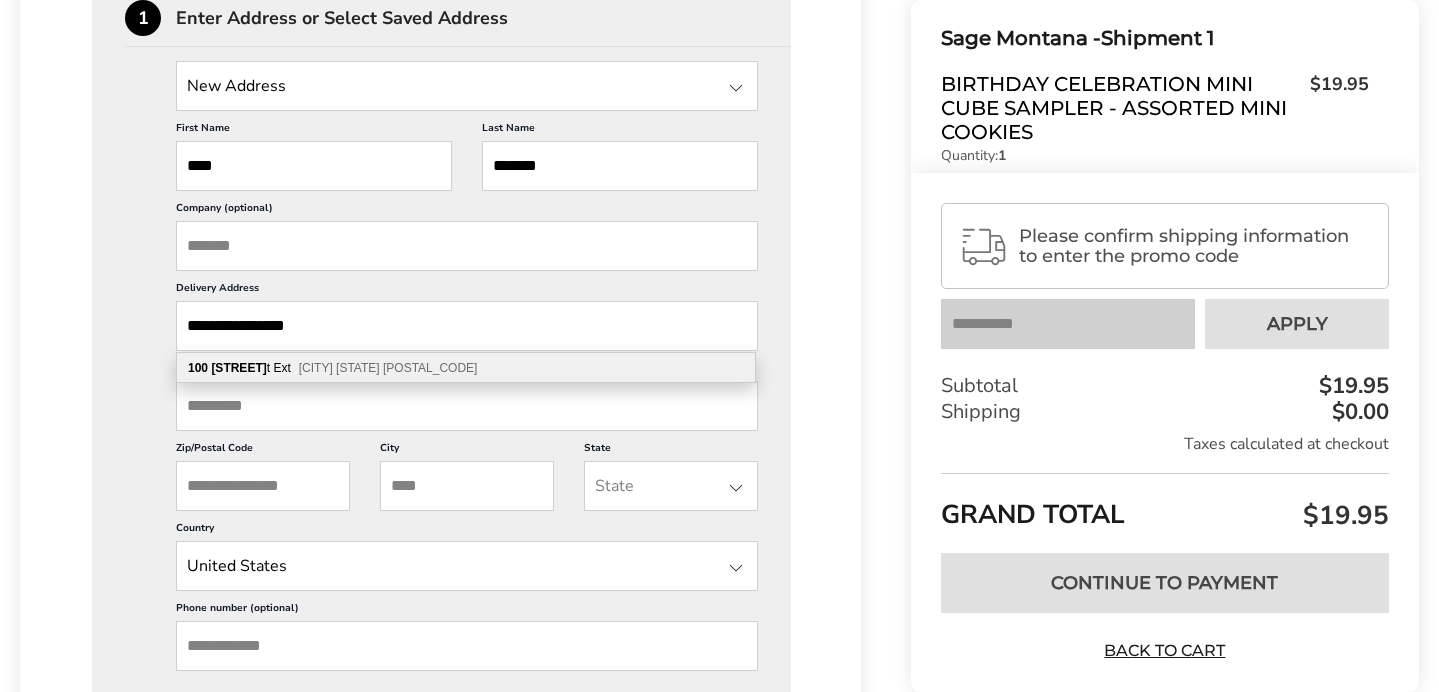 type on "**********" 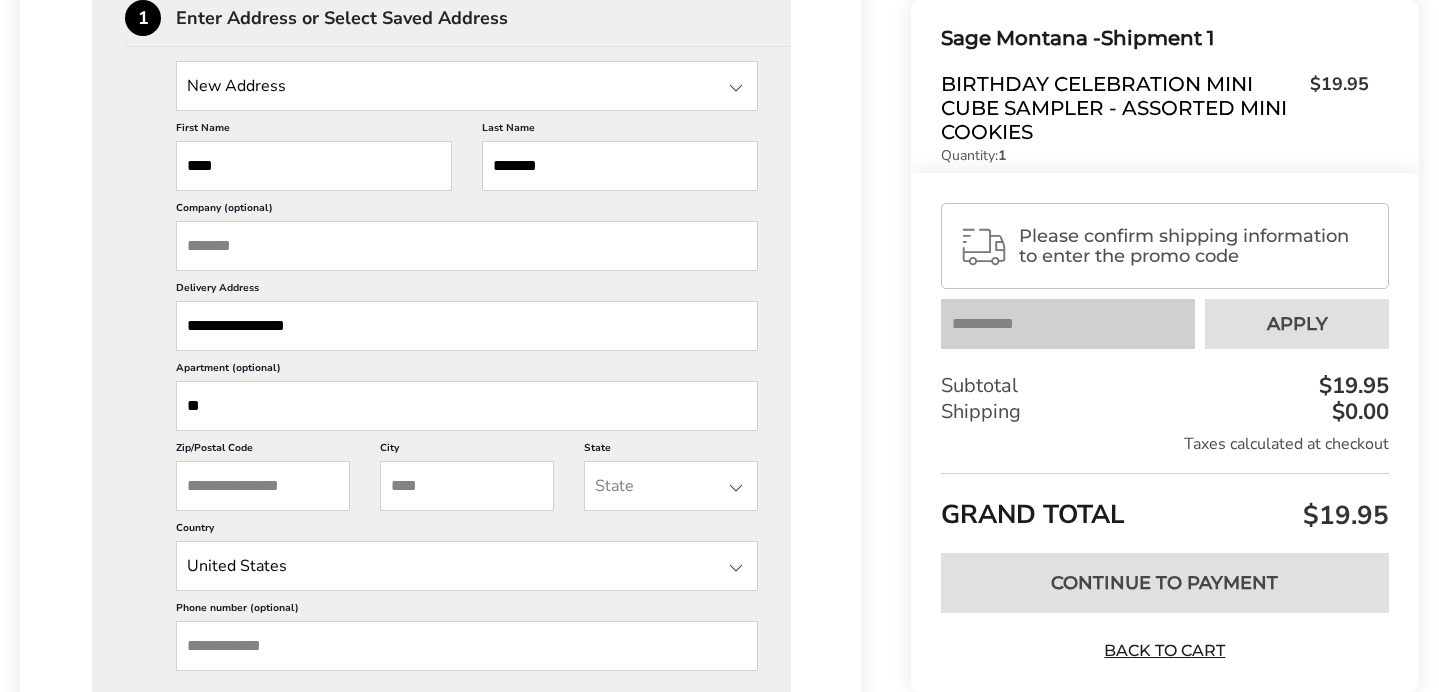 type on "**" 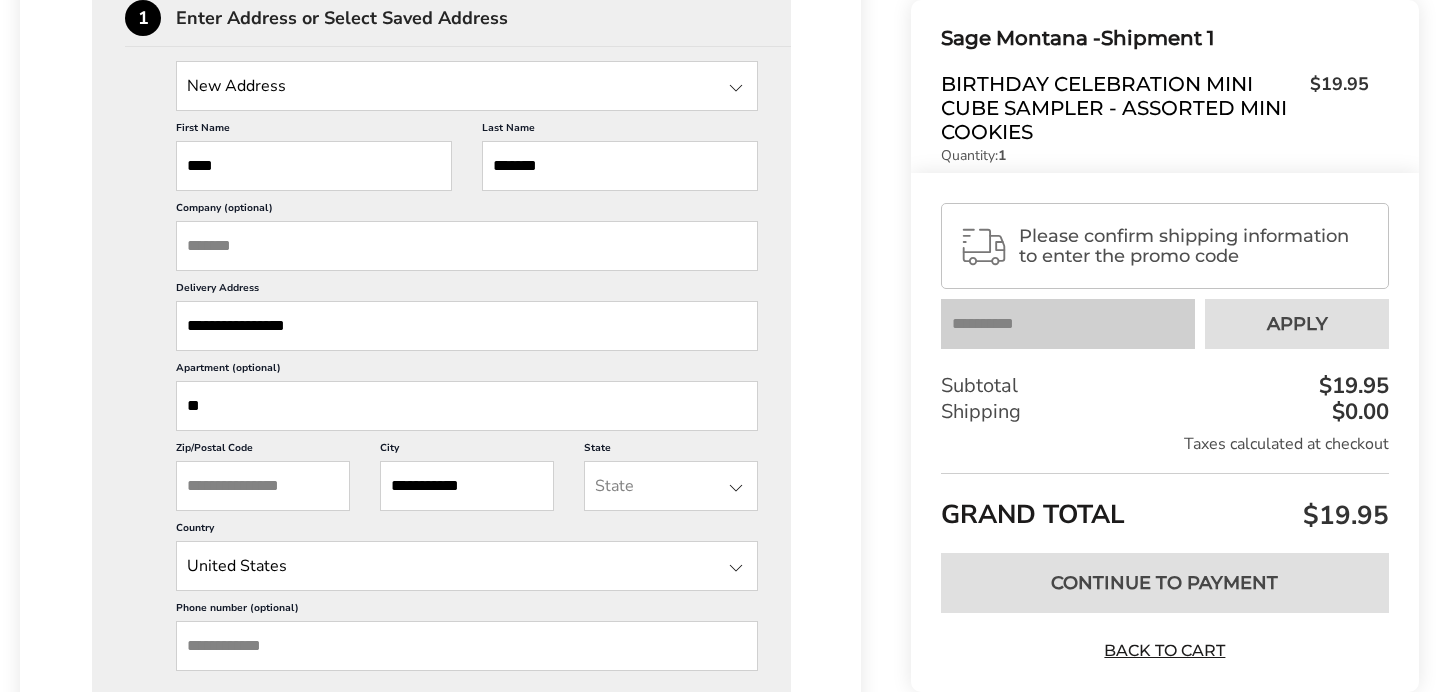type on "*****" 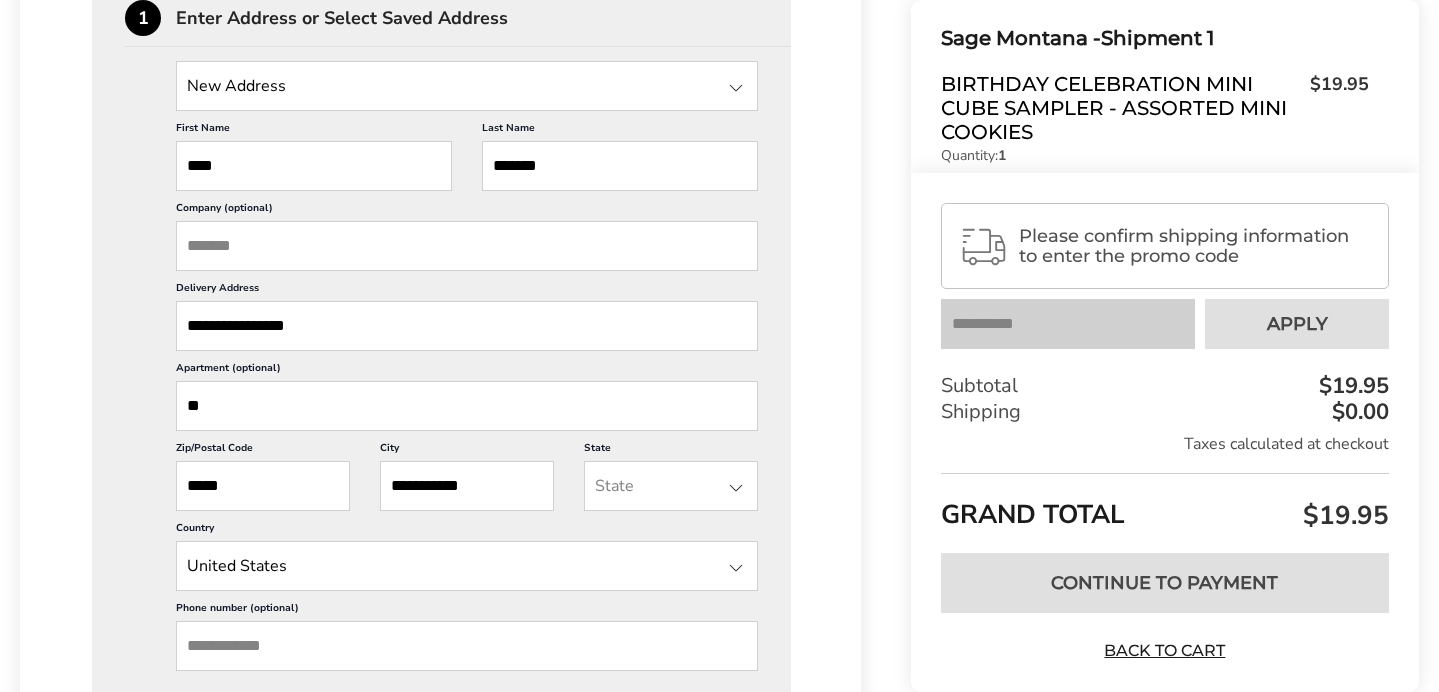 type on "**" 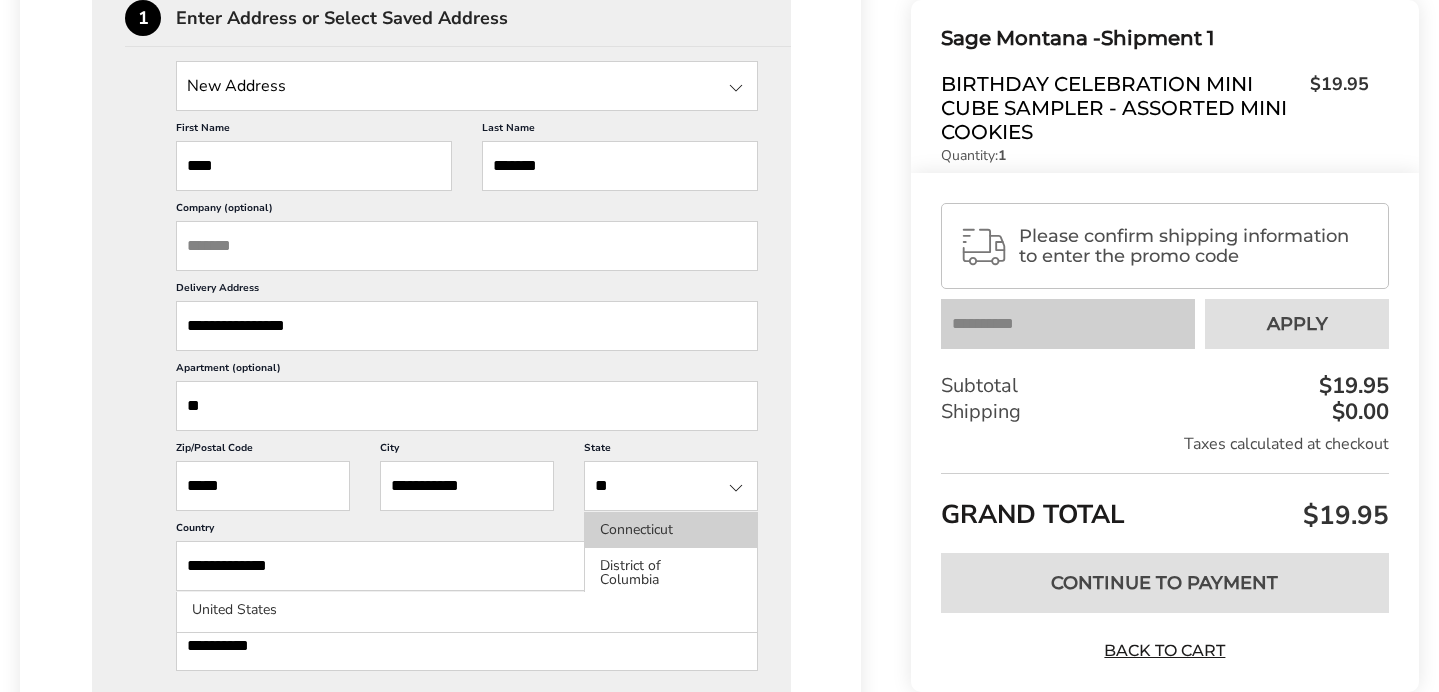 click on "Connecticut" 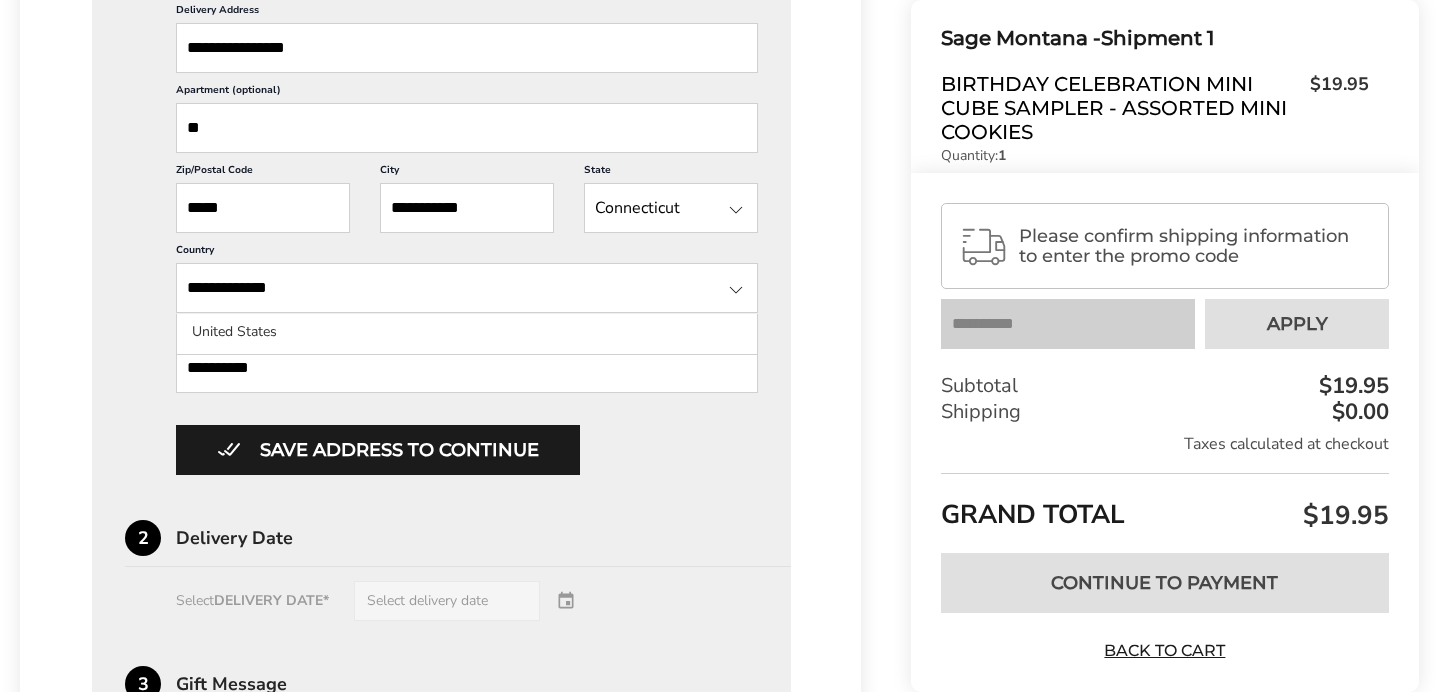 scroll, scrollTop: 880, scrollLeft: 0, axis: vertical 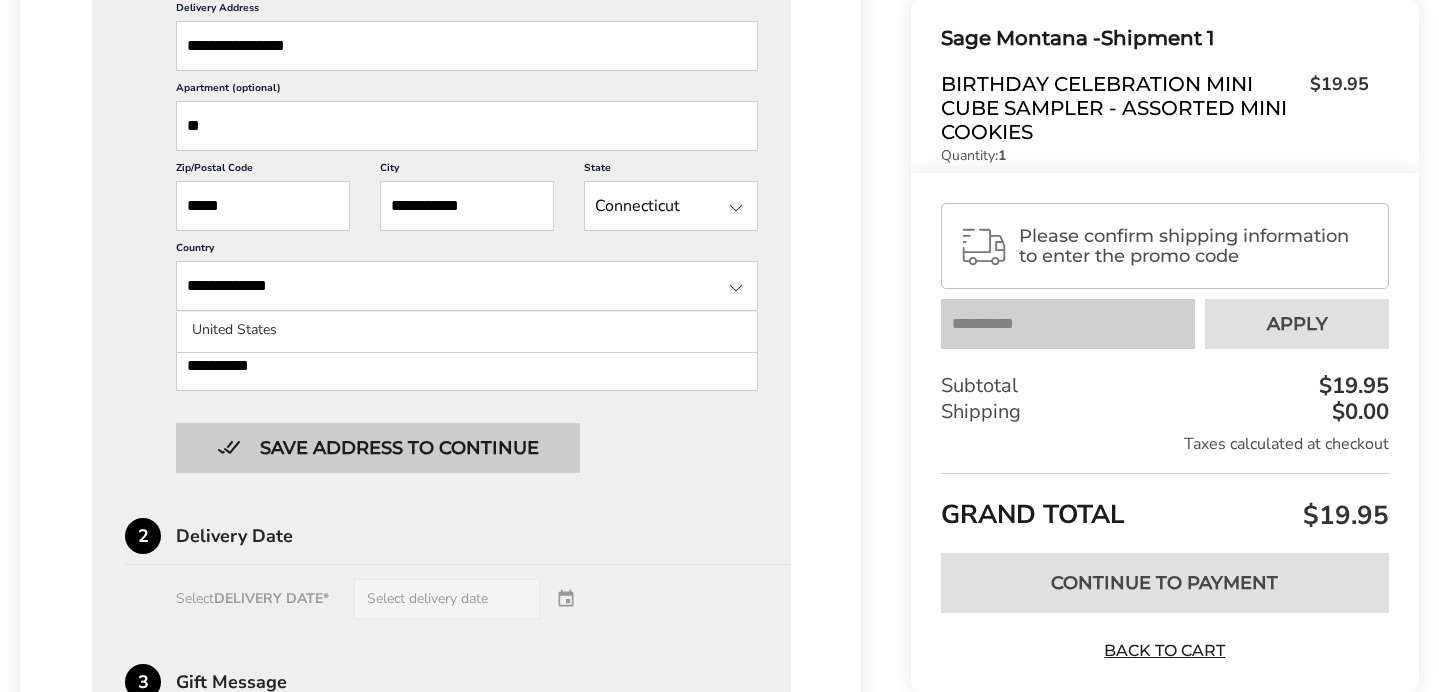 click on "Save address to continue" at bounding box center [378, 448] 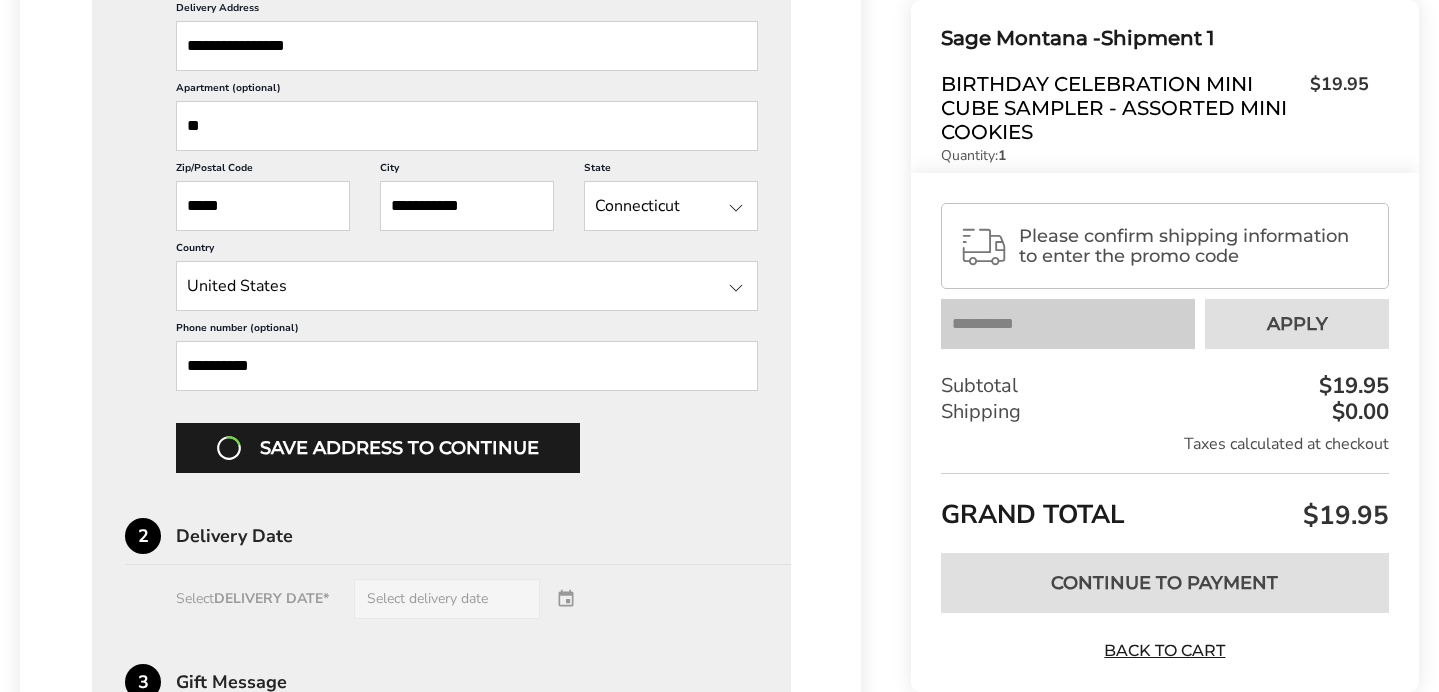 type 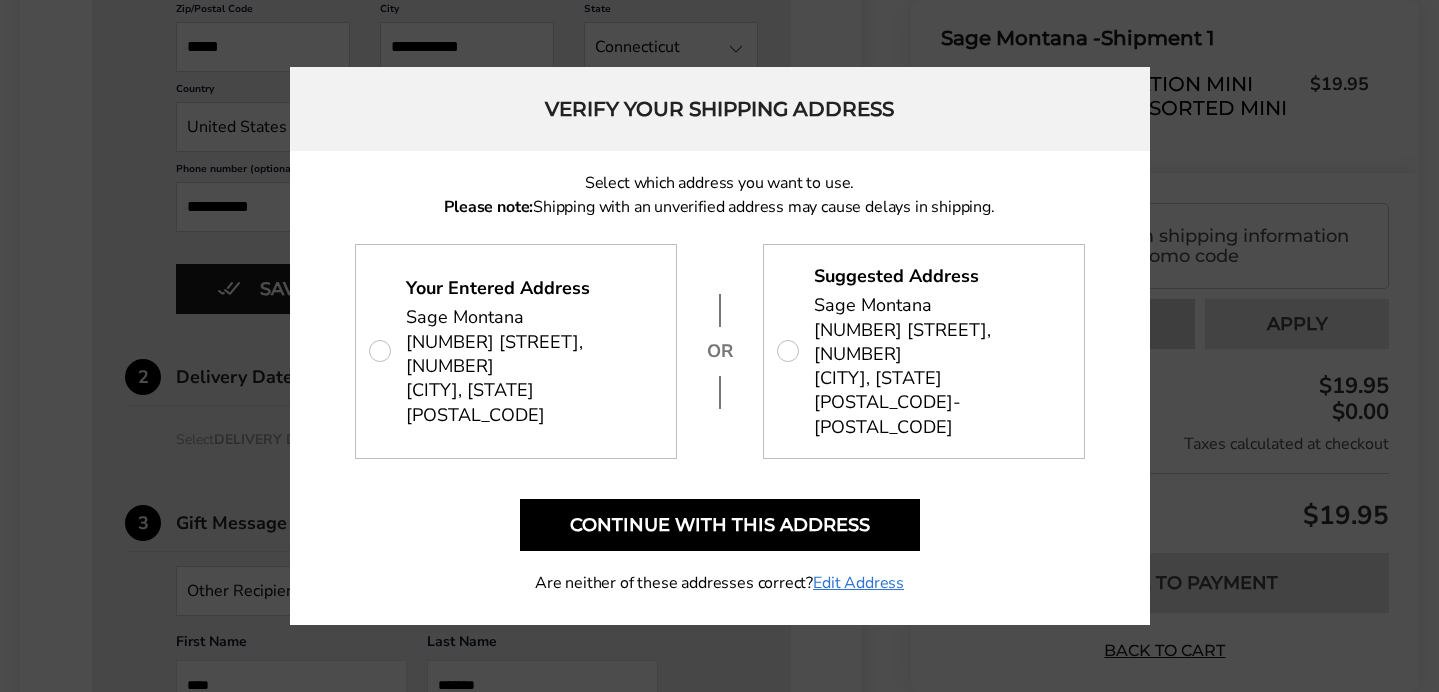 scroll, scrollTop: 1040, scrollLeft: 0, axis: vertical 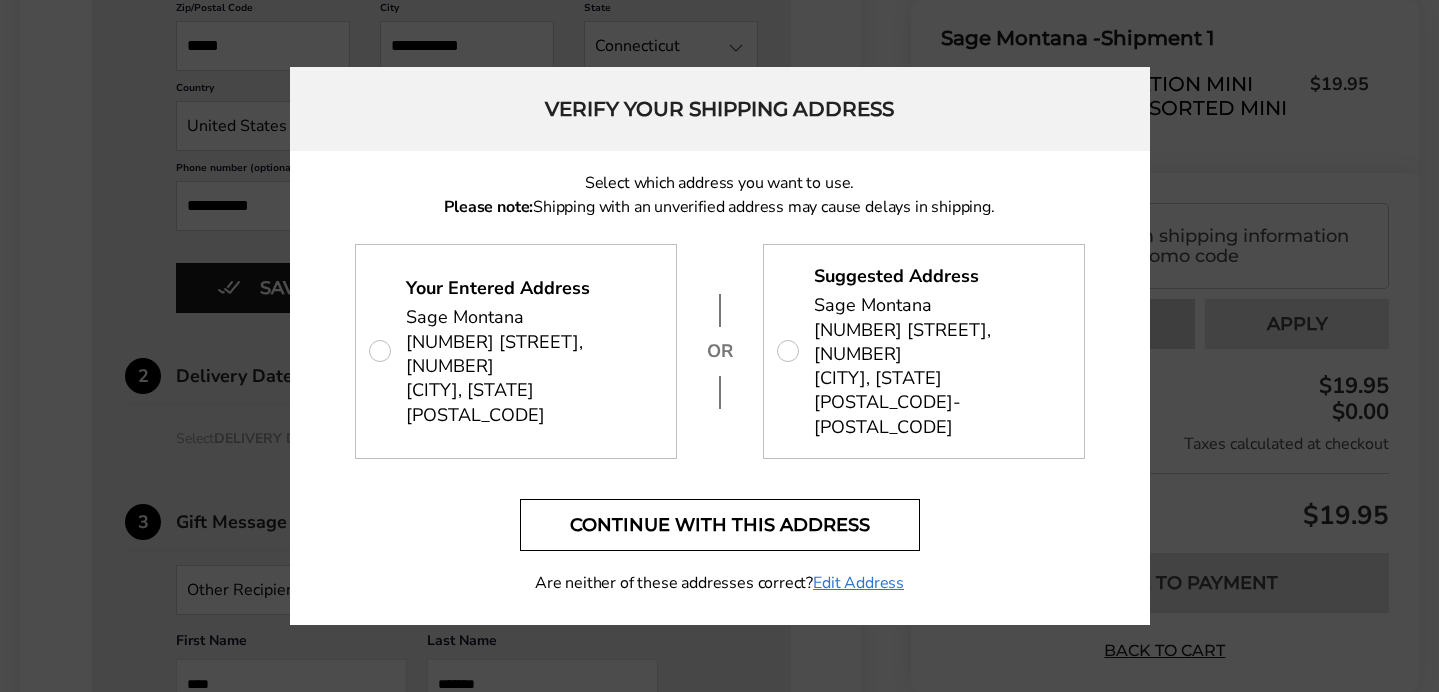 click on "Continue with this address" at bounding box center [720, 525] 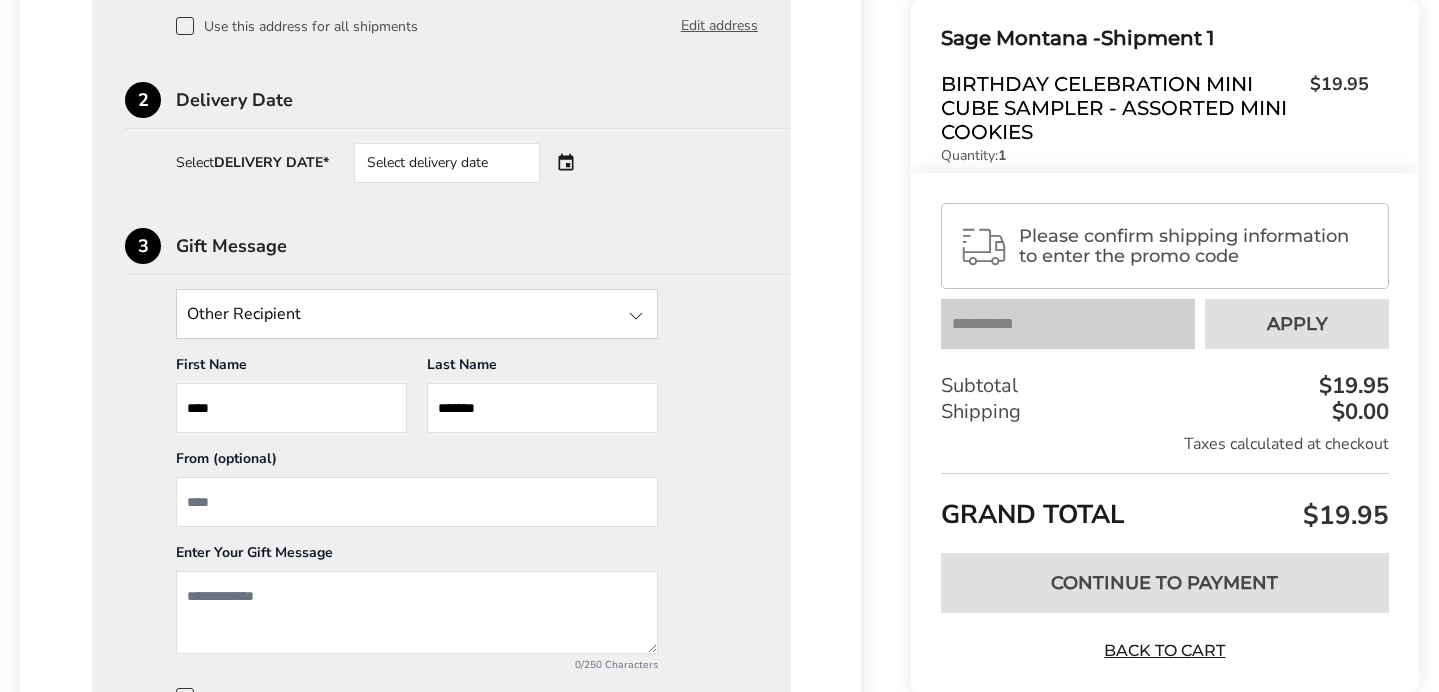 scroll, scrollTop: 757, scrollLeft: 0, axis: vertical 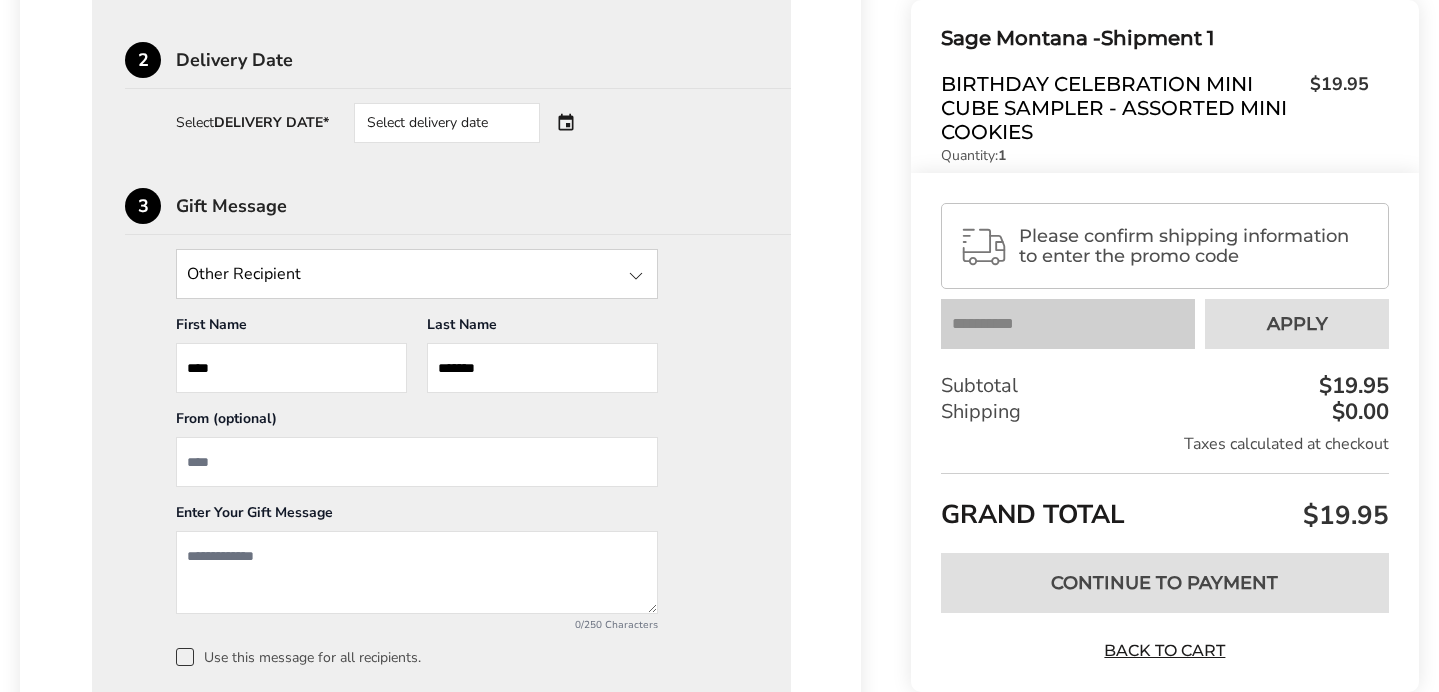 click on "Select delivery date" at bounding box center [447, 123] 